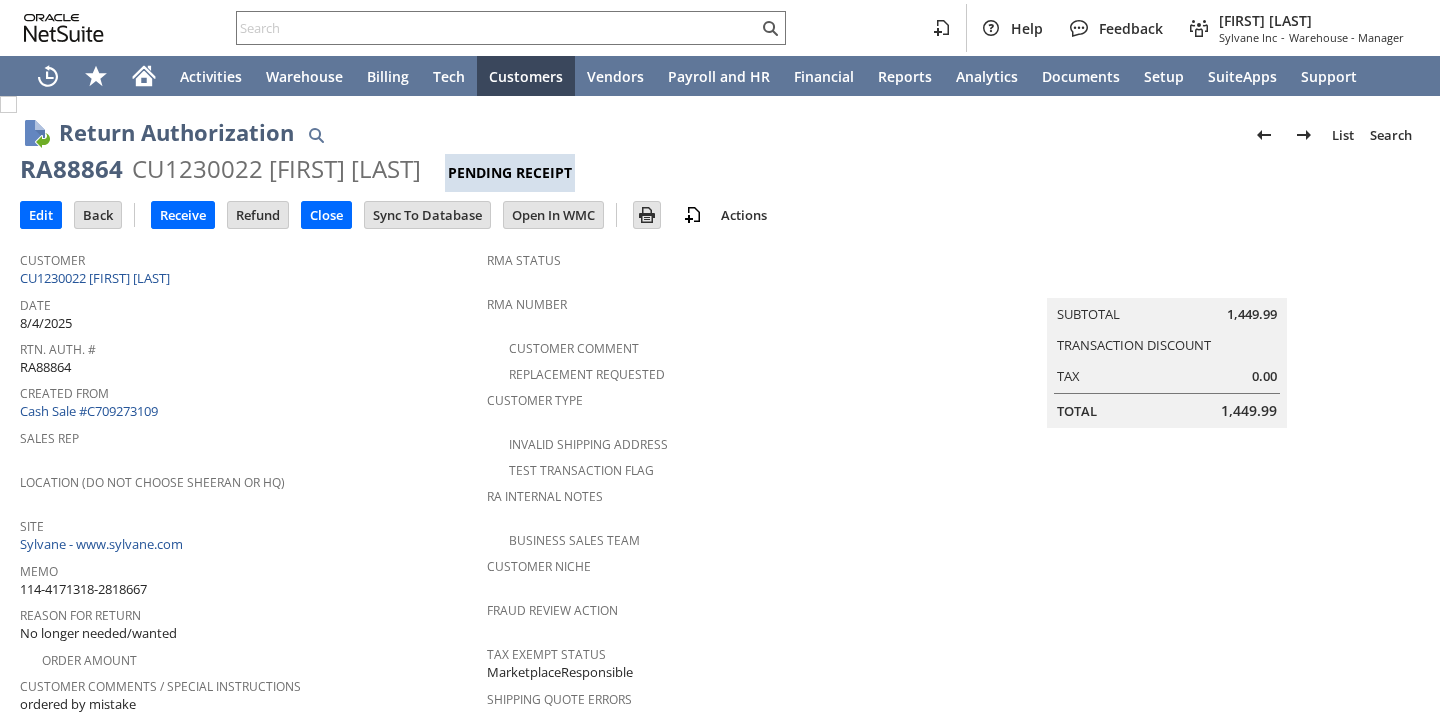 scroll, scrollTop: 0, scrollLeft: 0, axis: both 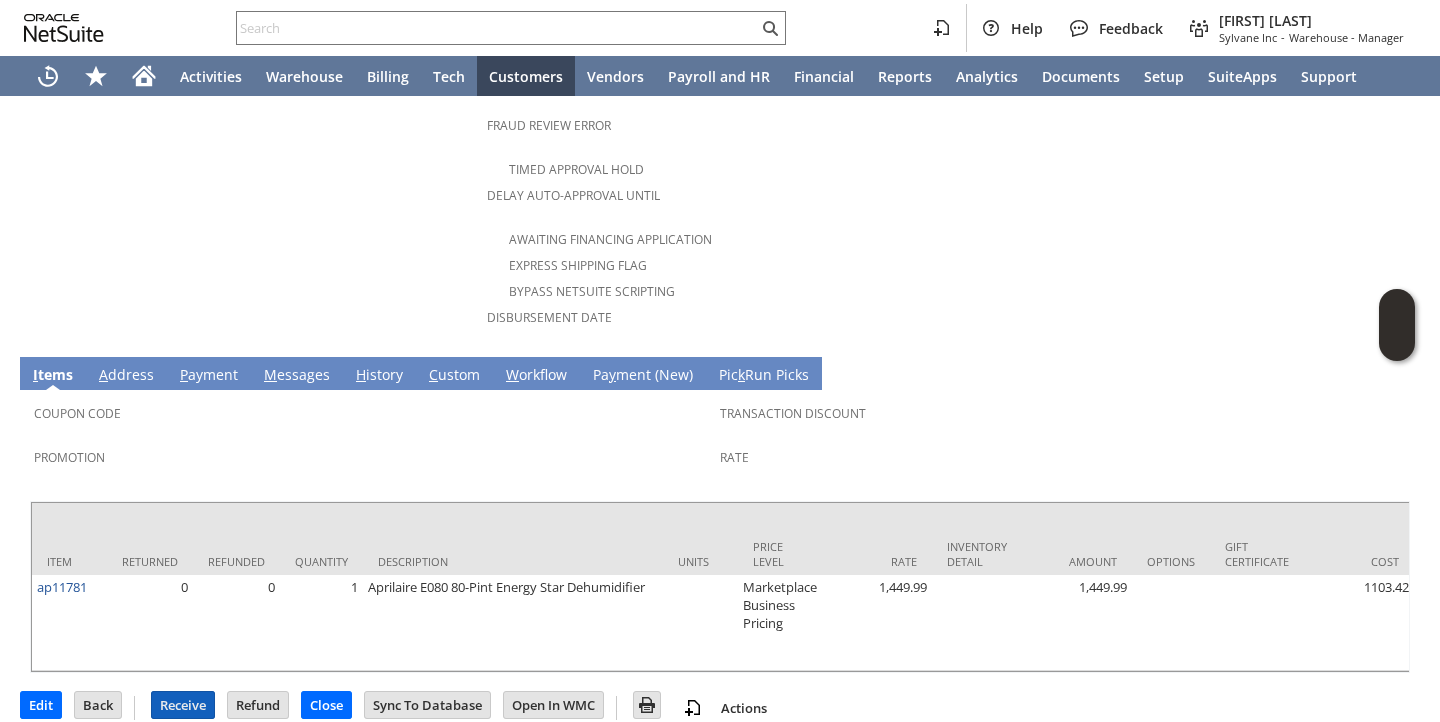 click on "Receive" at bounding box center [183, 705] 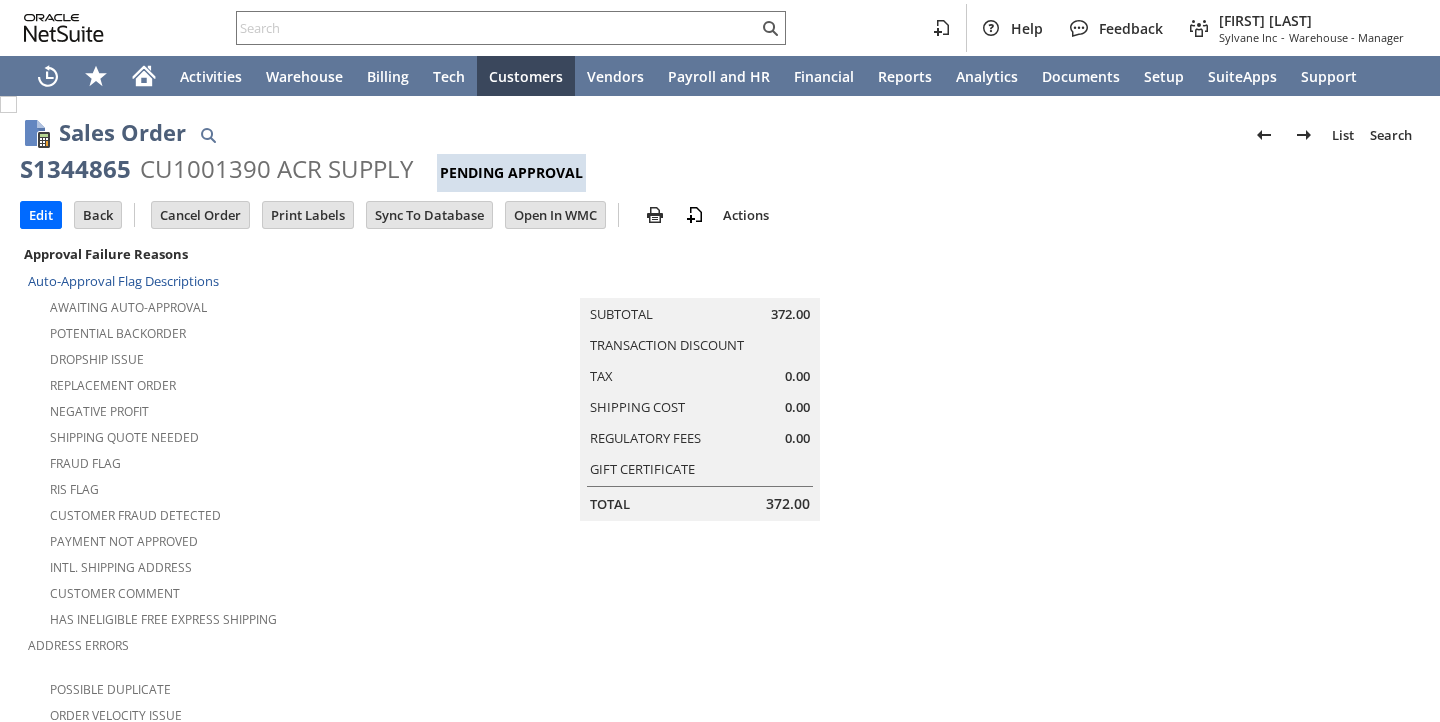scroll, scrollTop: 0, scrollLeft: 0, axis: both 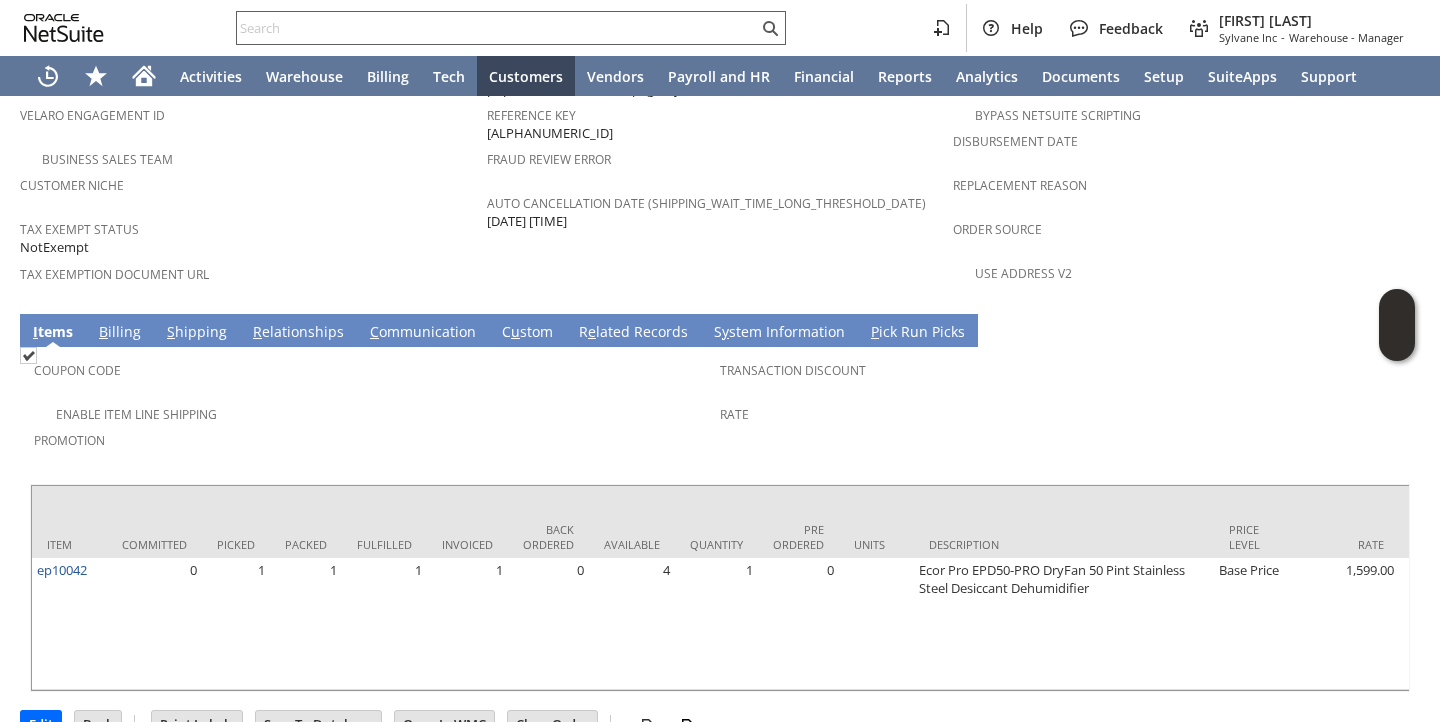 click at bounding box center [497, 28] 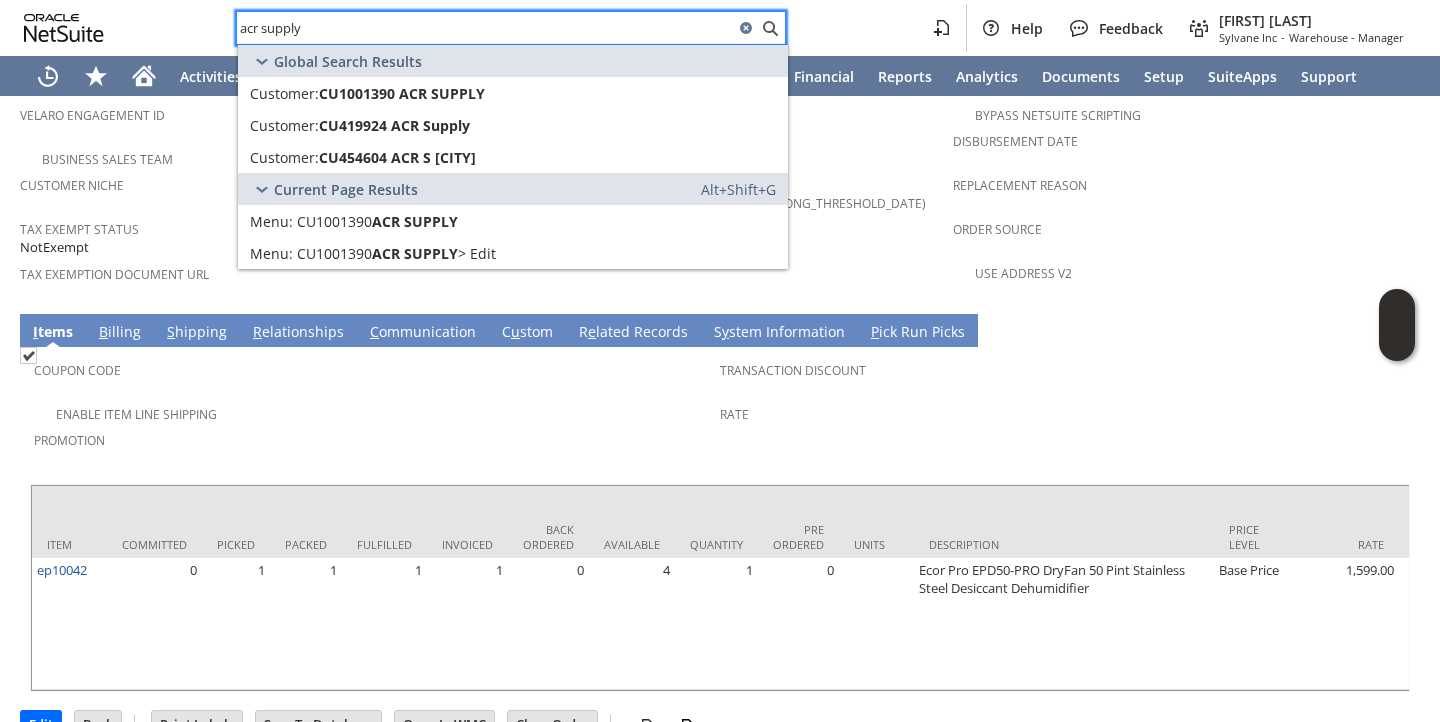 click on "acr supply" at bounding box center (485, 28) 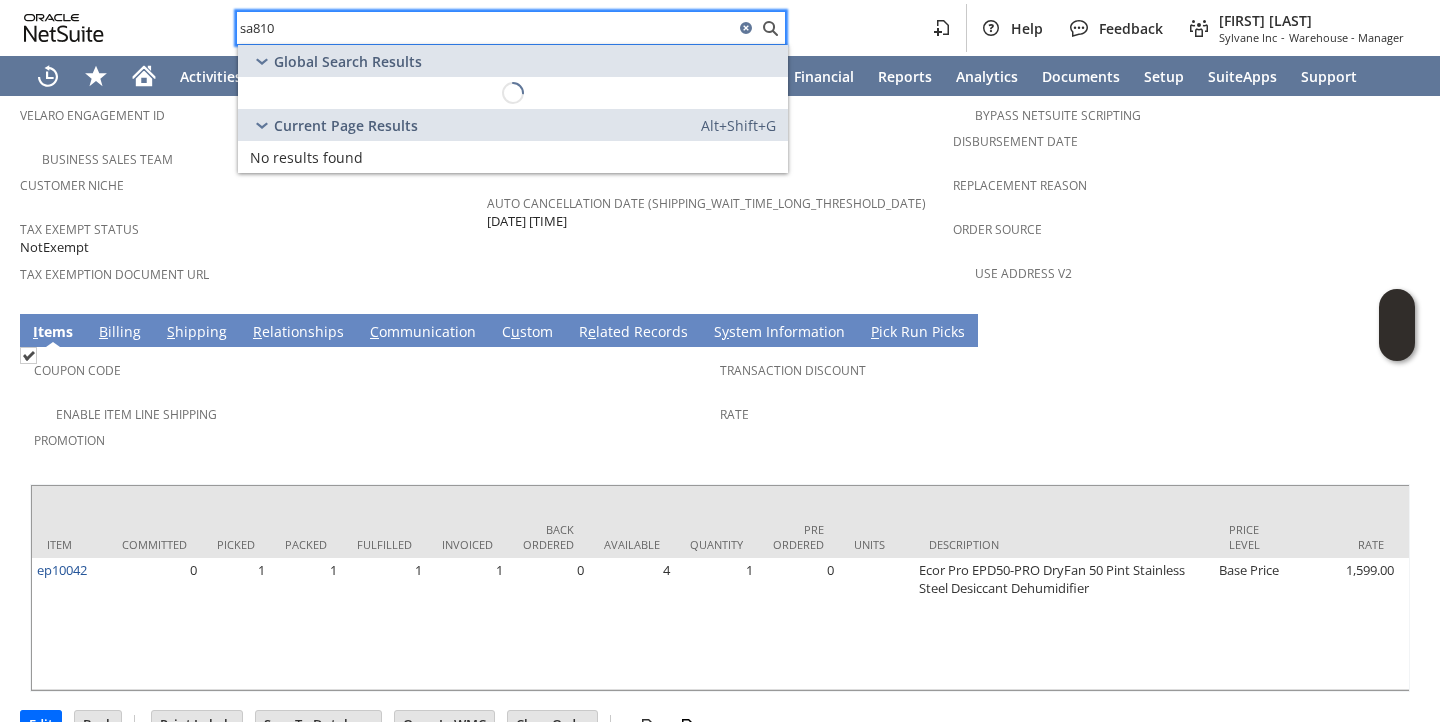 type on "sa8104" 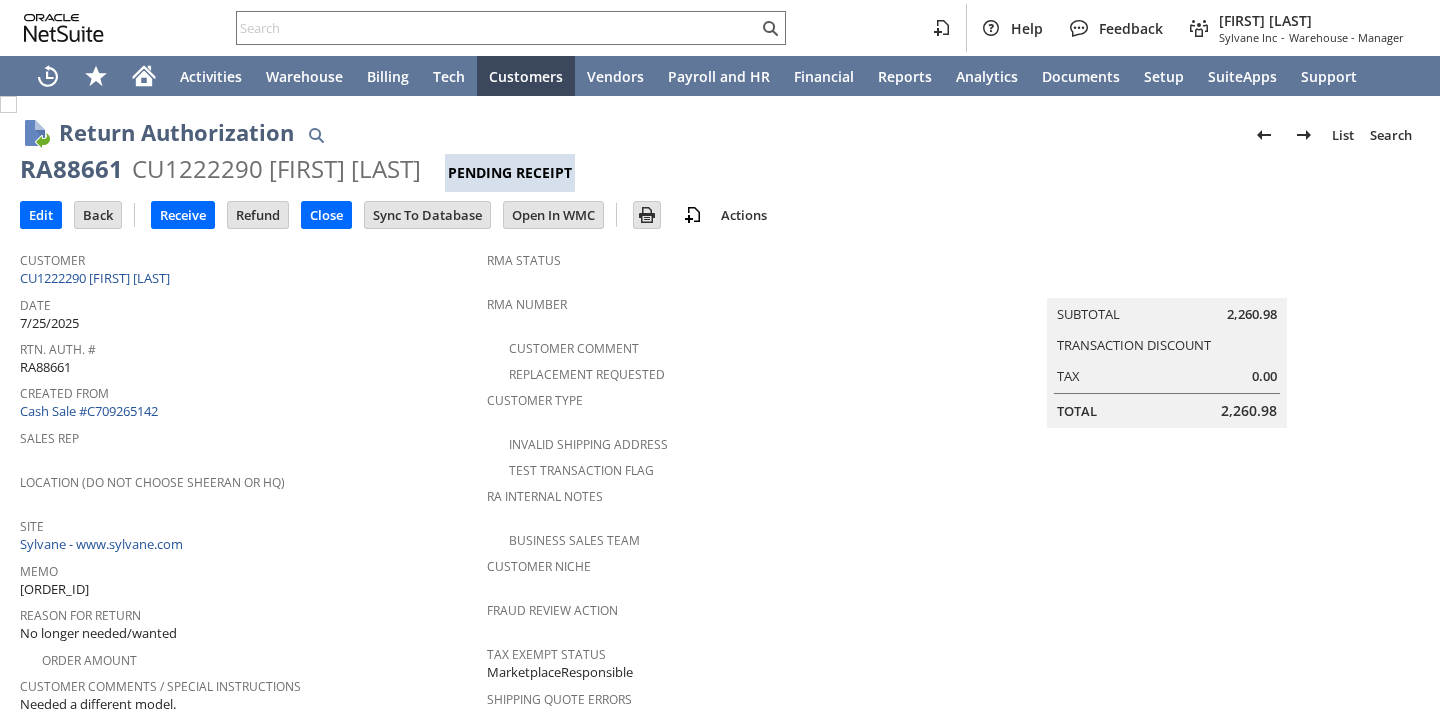 scroll, scrollTop: 0, scrollLeft: 0, axis: both 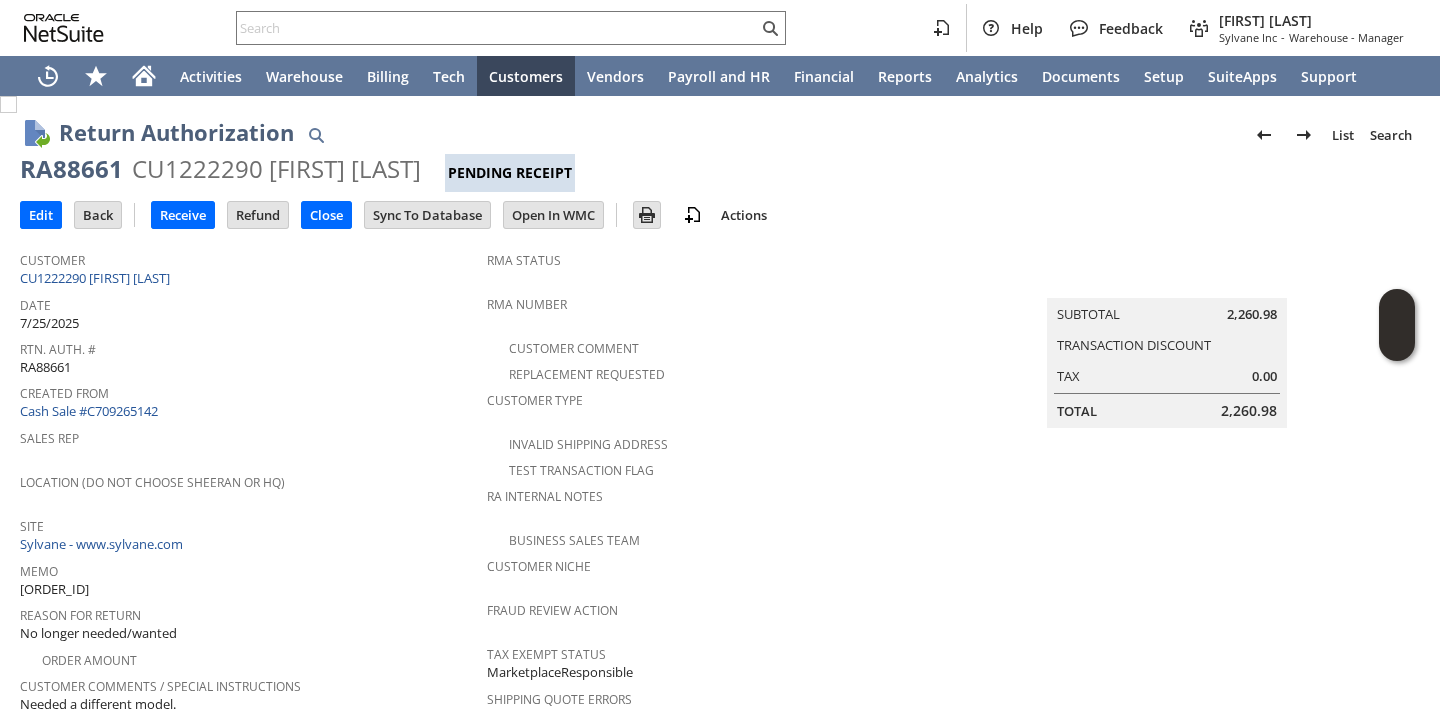 click on "Created From
Cash Sale #C709265142" at bounding box center [248, 400] 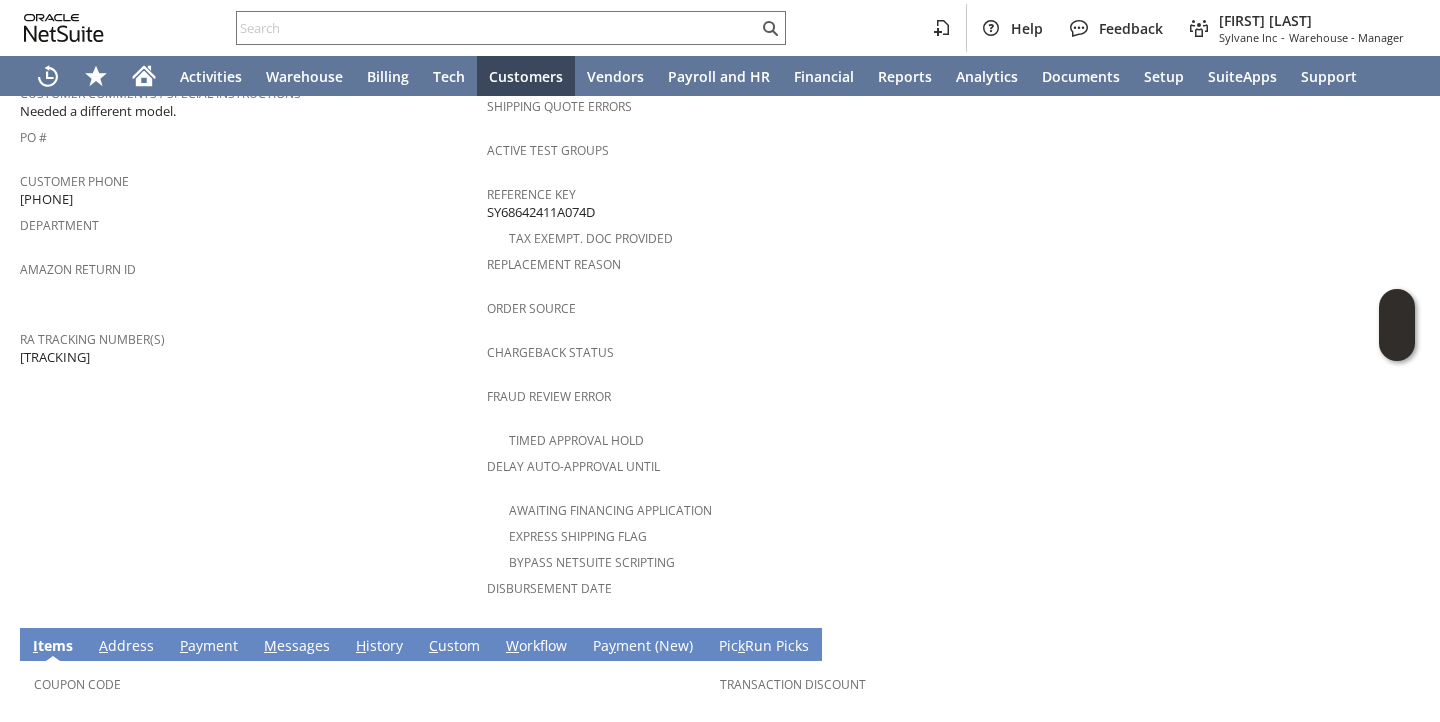 scroll, scrollTop: 954, scrollLeft: 0, axis: vertical 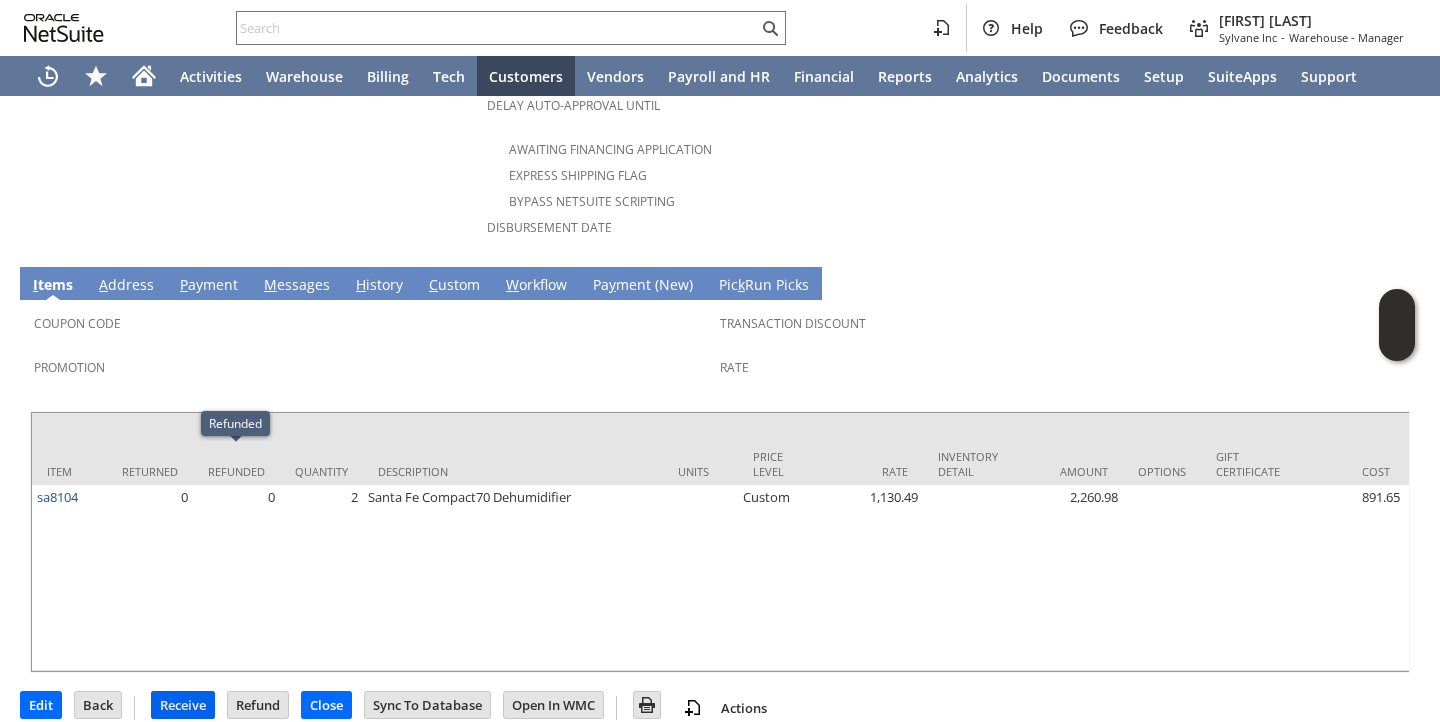 click on "Receive" at bounding box center [183, 705] 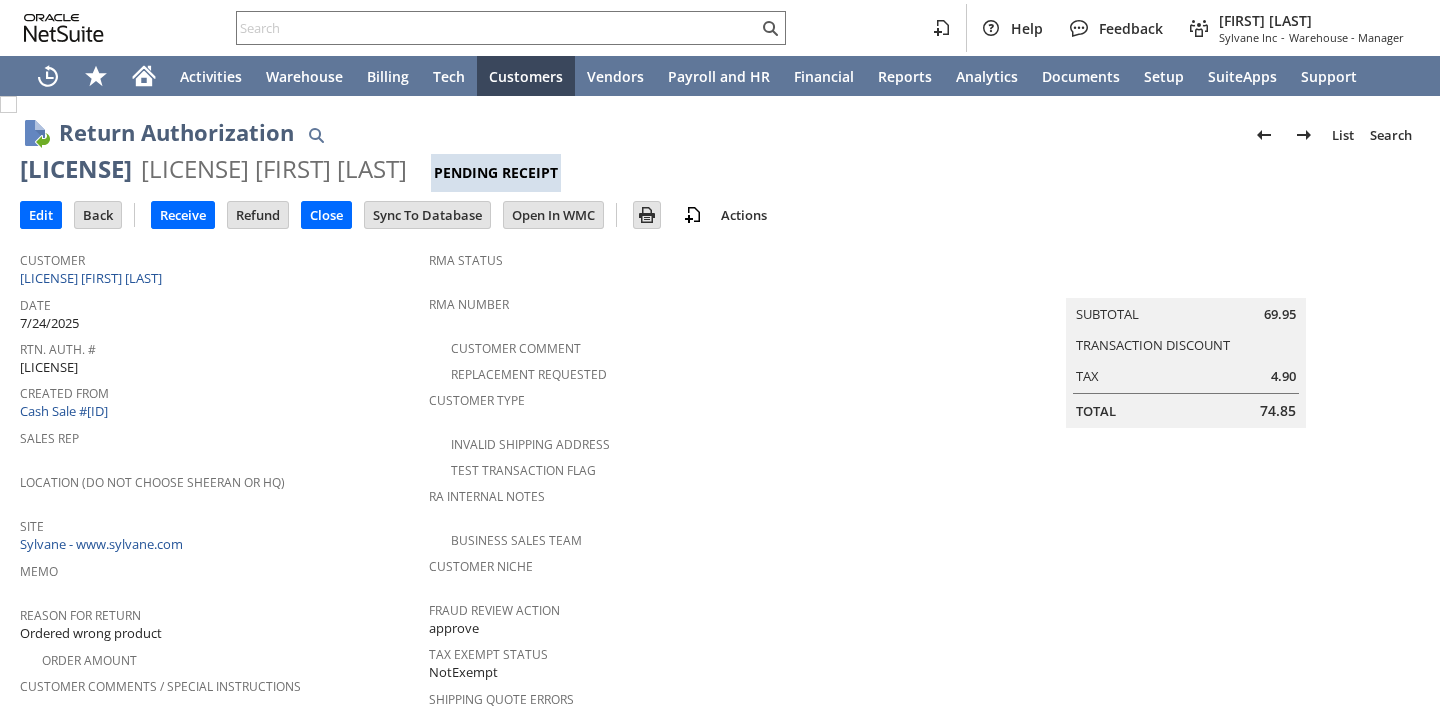 scroll, scrollTop: 0, scrollLeft: 0, axis: both 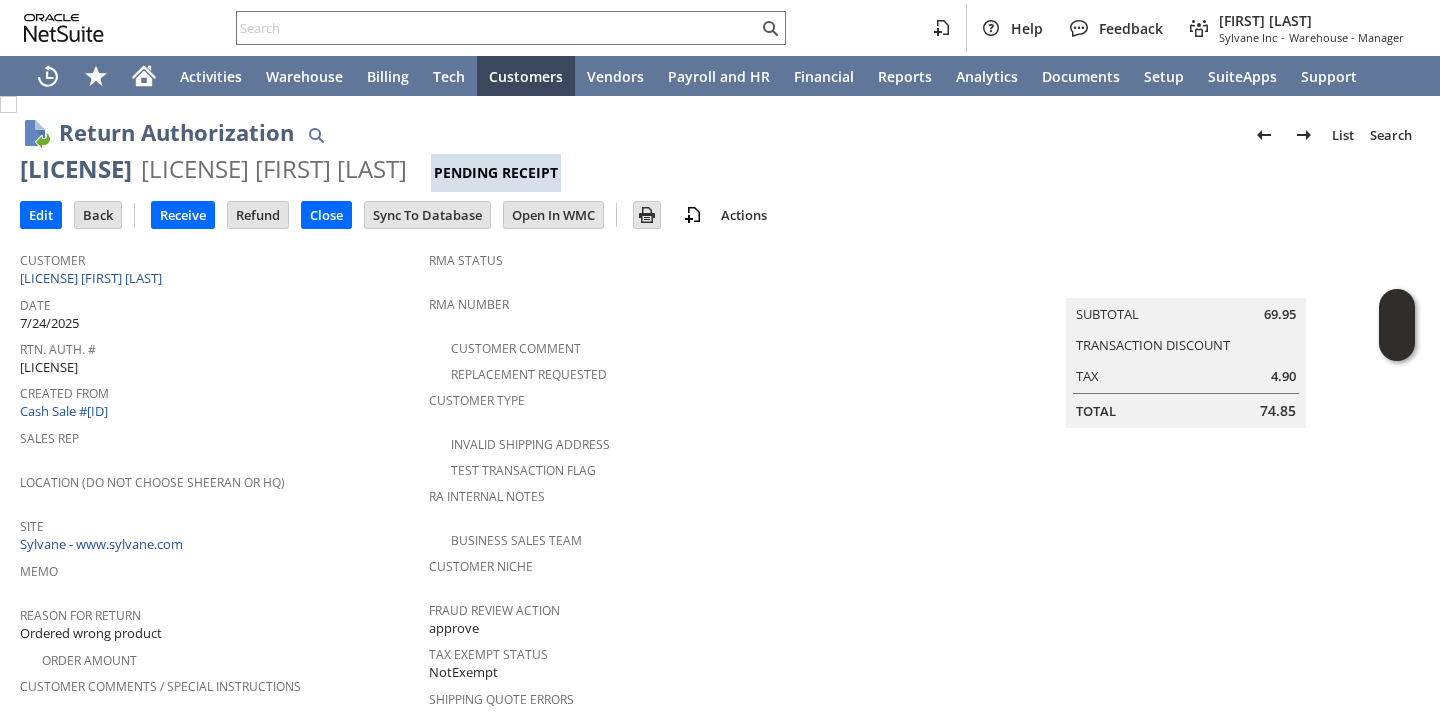 click on "Created From
Cash Sale #C709269585" at bounding box center (219, 400) 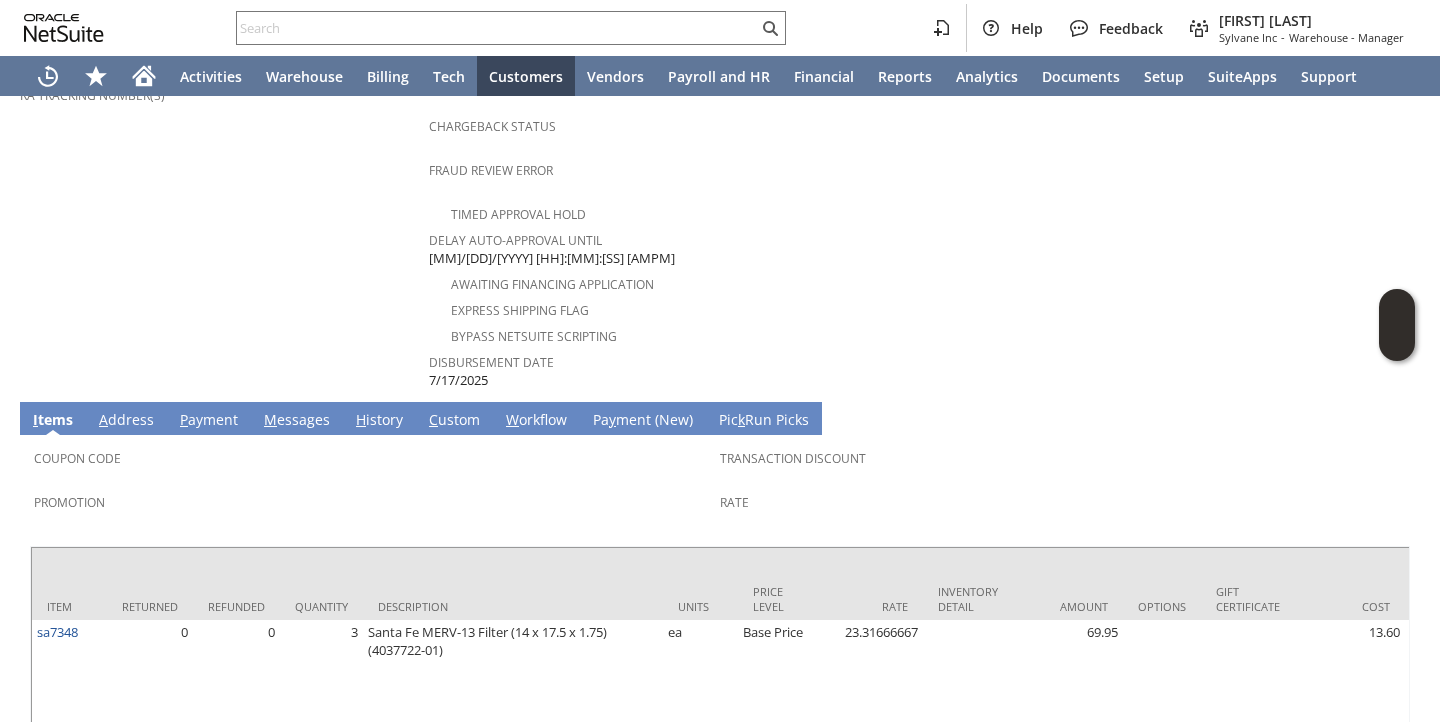 scroll, scrollTop: 918, scrollLeft: 0, axis: vertical 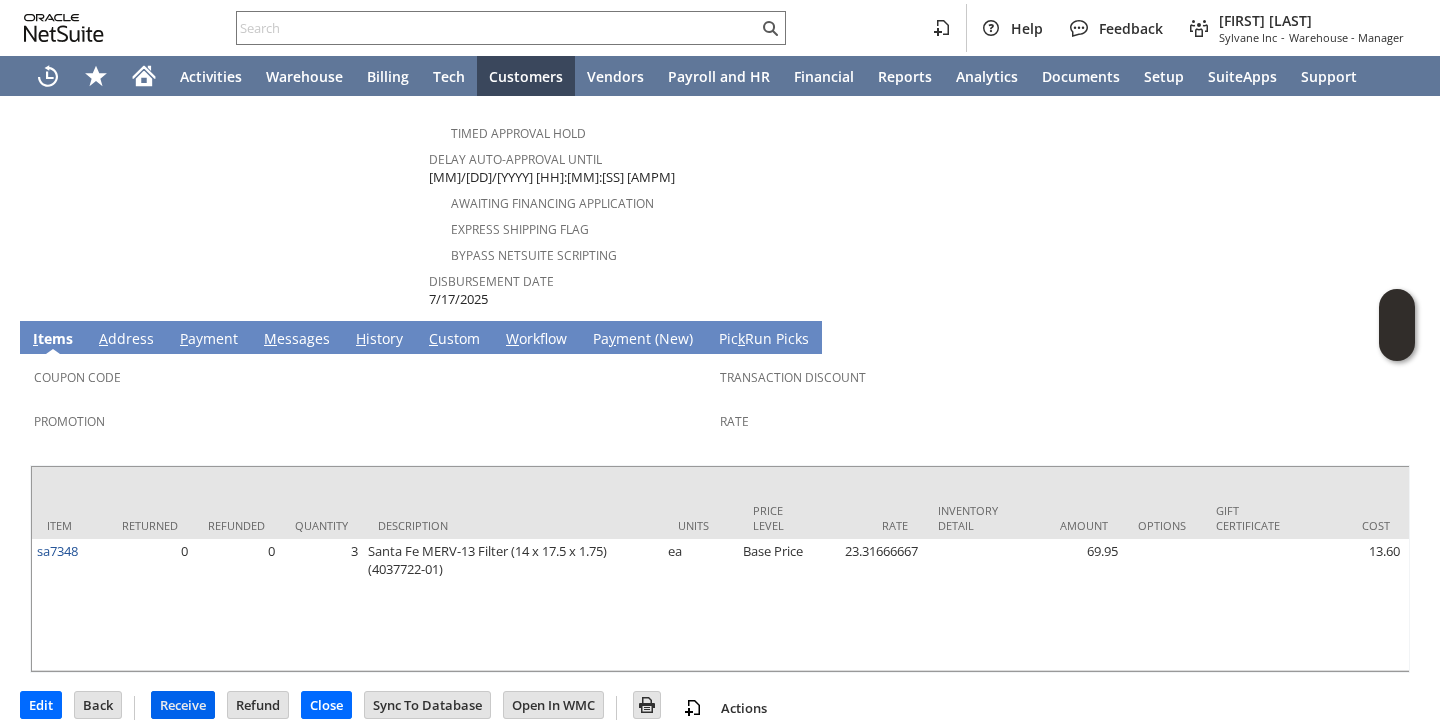click on "Receive" at bounding box center [183, 705] 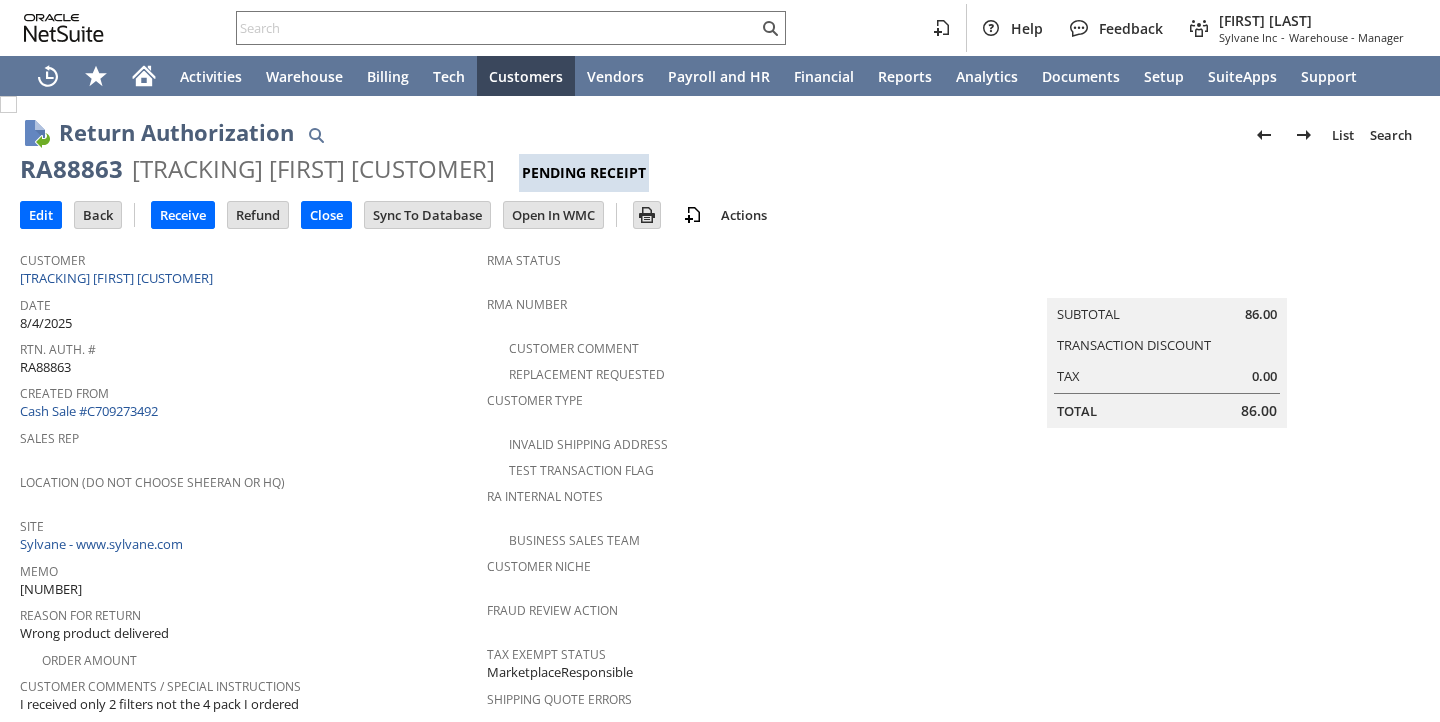 scroll, scrollTop: 0, scrollLeft: 0, axis: both 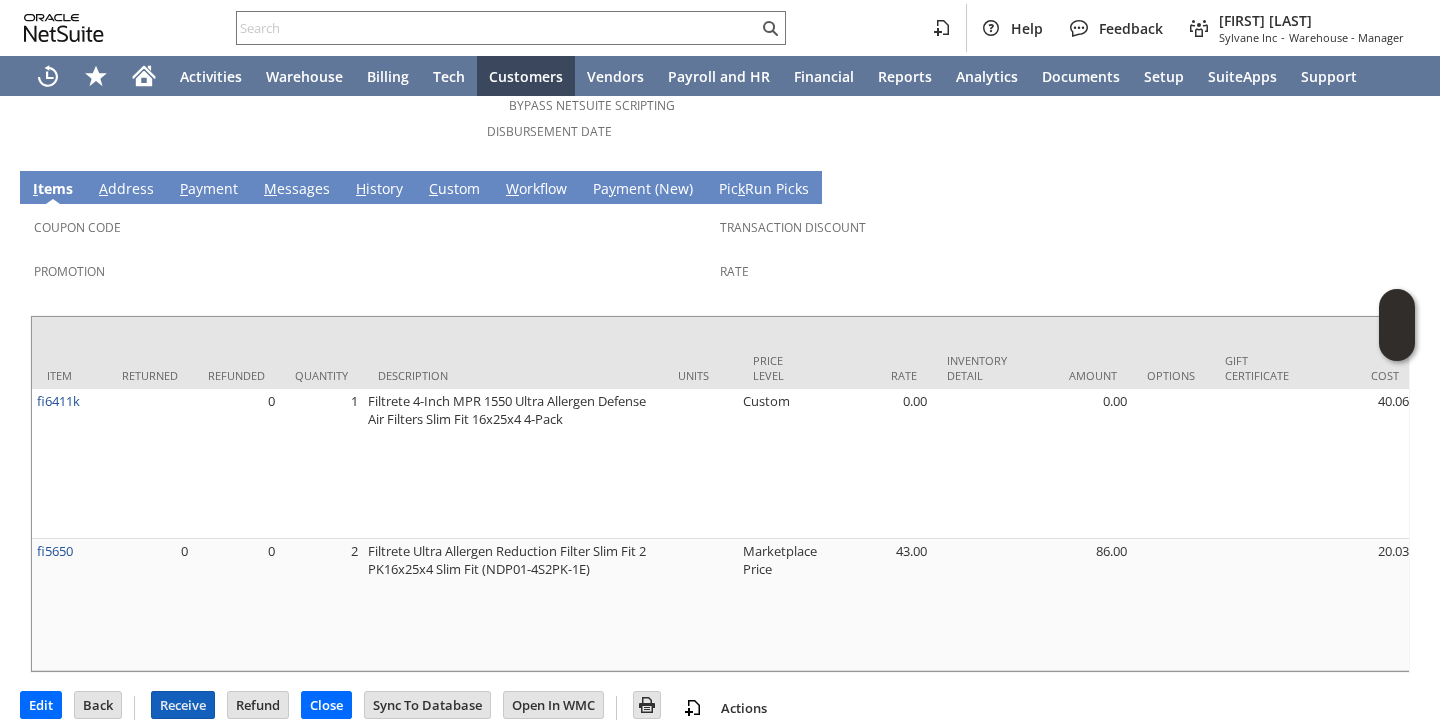 click on "Receive" at bounding box center [183, 705] 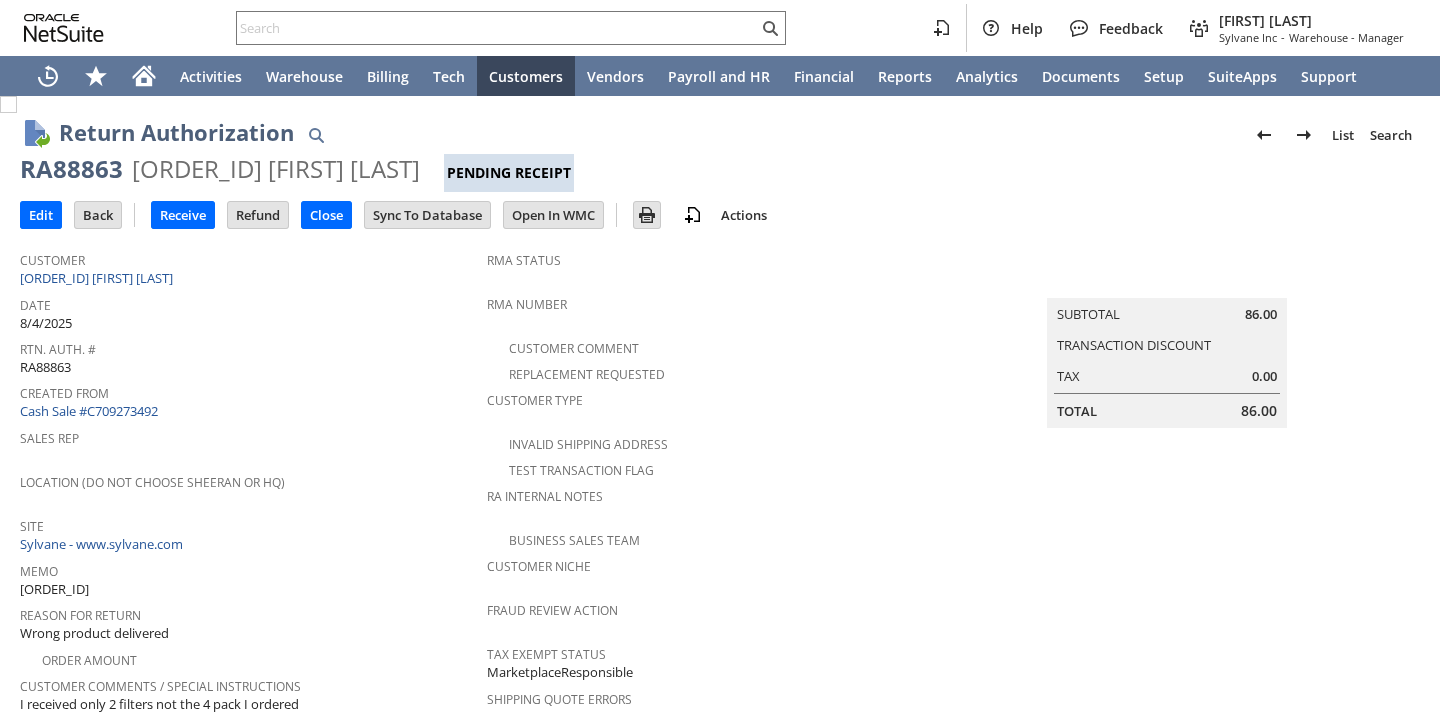 scroll, scrollTop: 0, scrollLeft: 0, axis: both 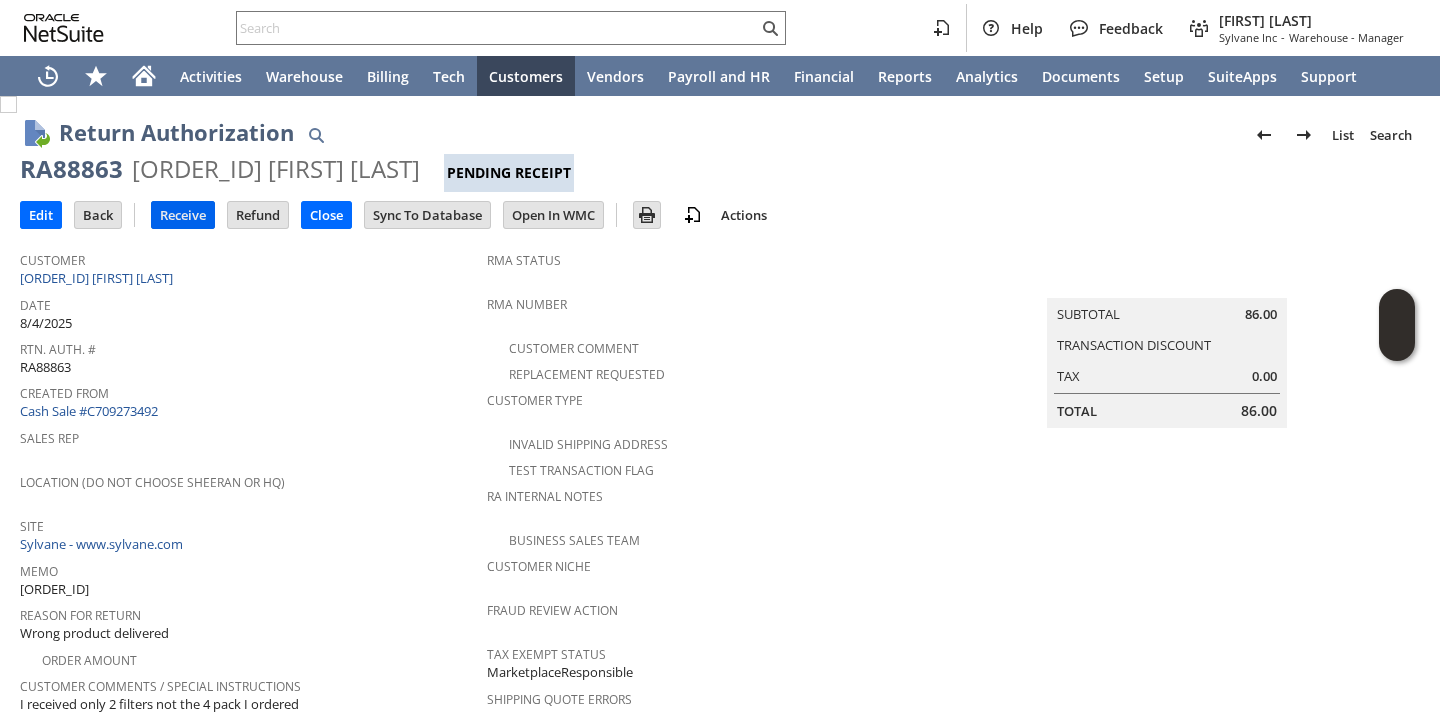 click on "Receive" at bounding box center (183, 215) 